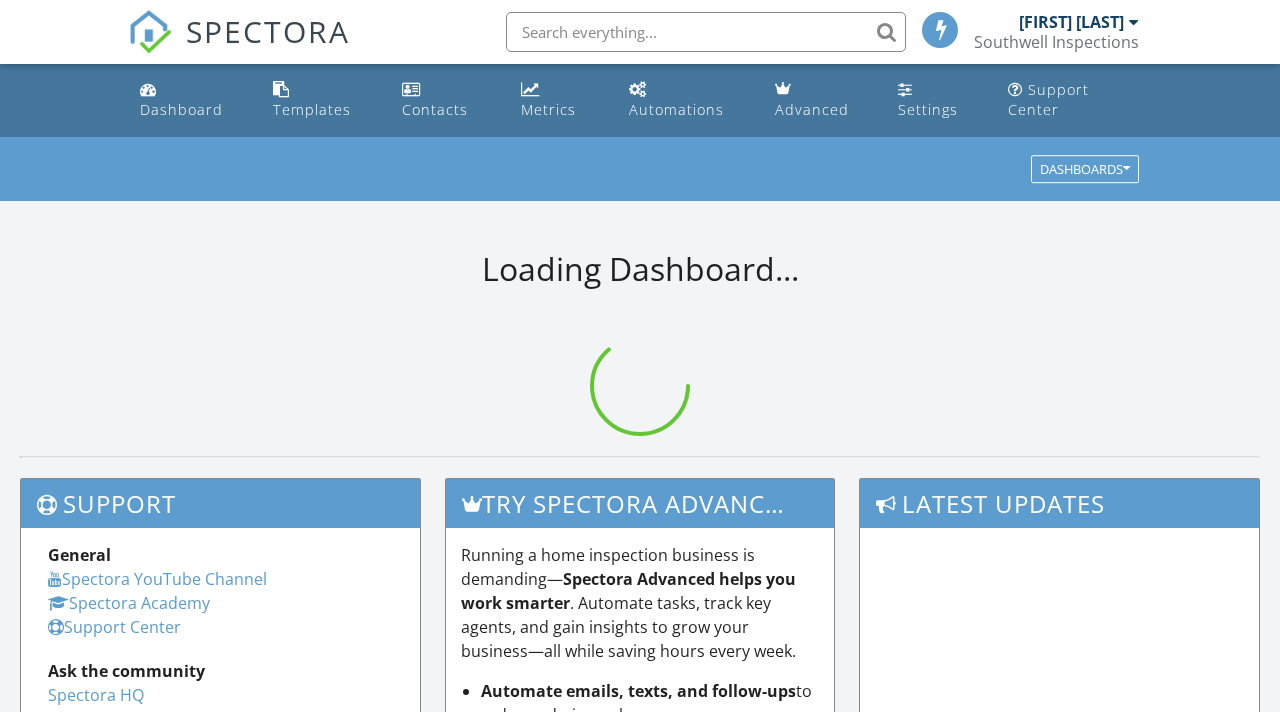 scroll, scrollTop: 0, scrollLeft: 0, axis: both 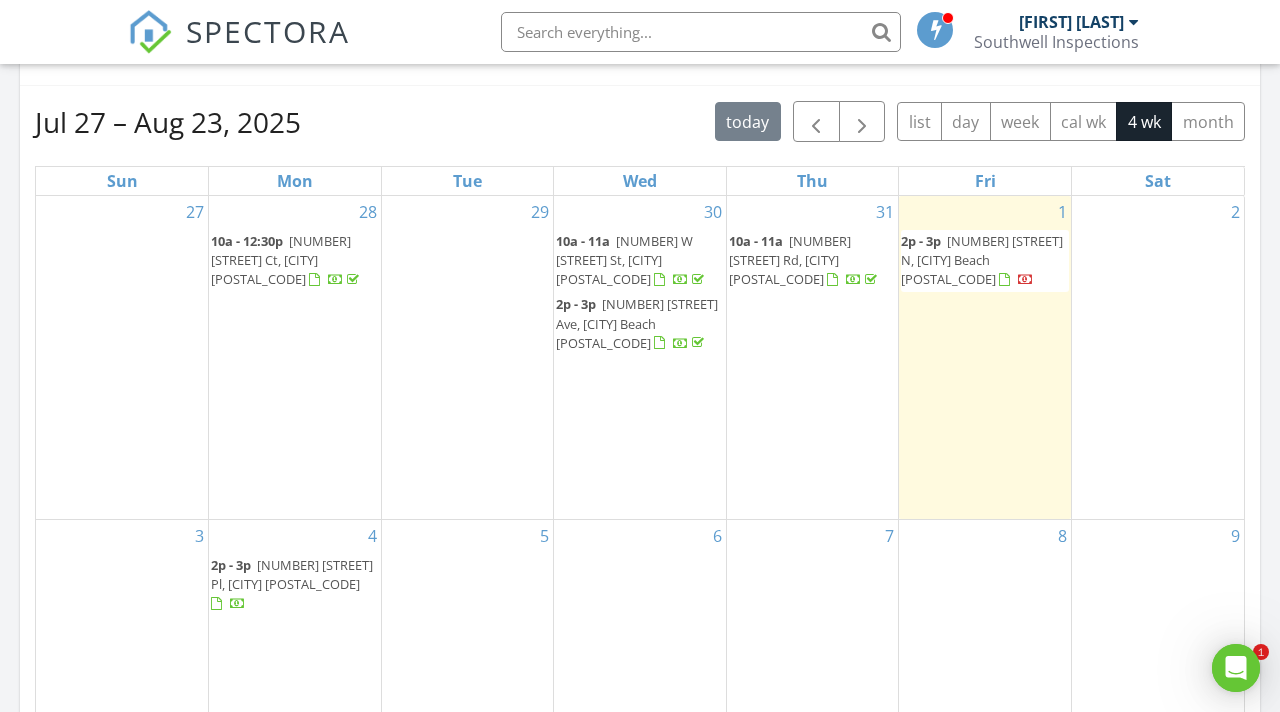 click on "1213 10th St N, Jacksonville Beach 32250" at bounding box center [982, 260] 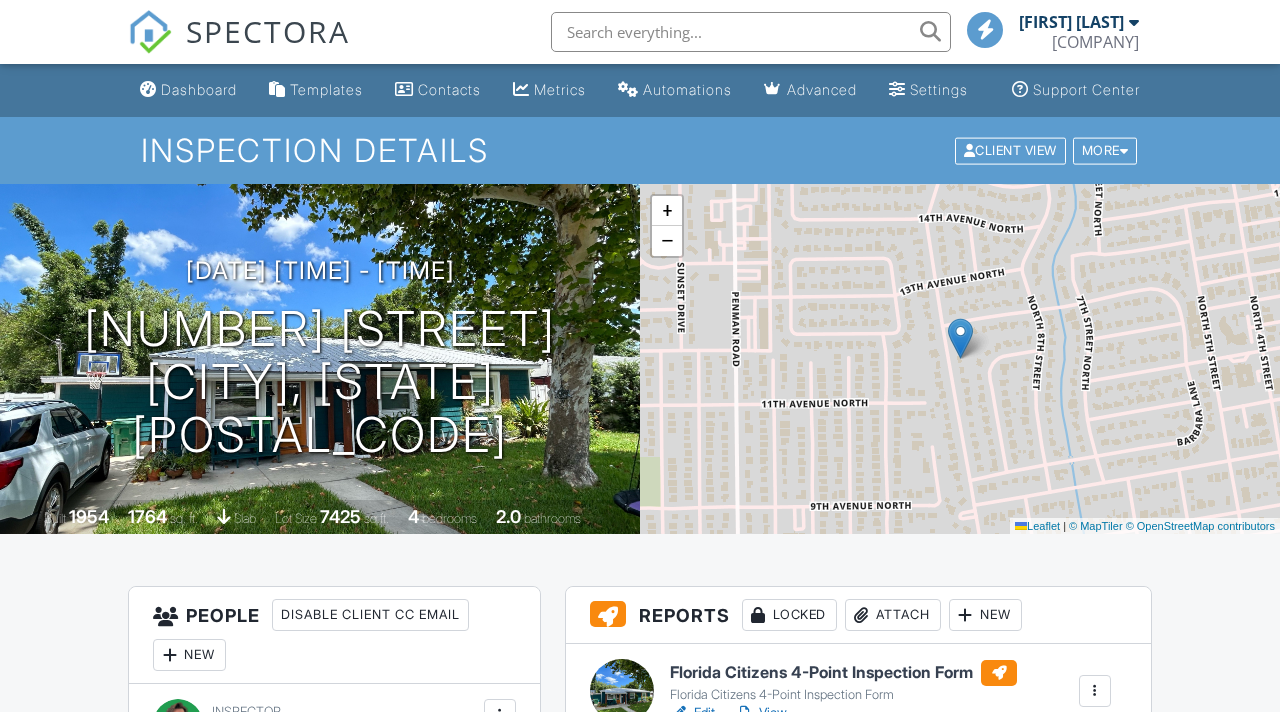 scroll, scrollTop: 0, scrollLeft: 0, axis: both 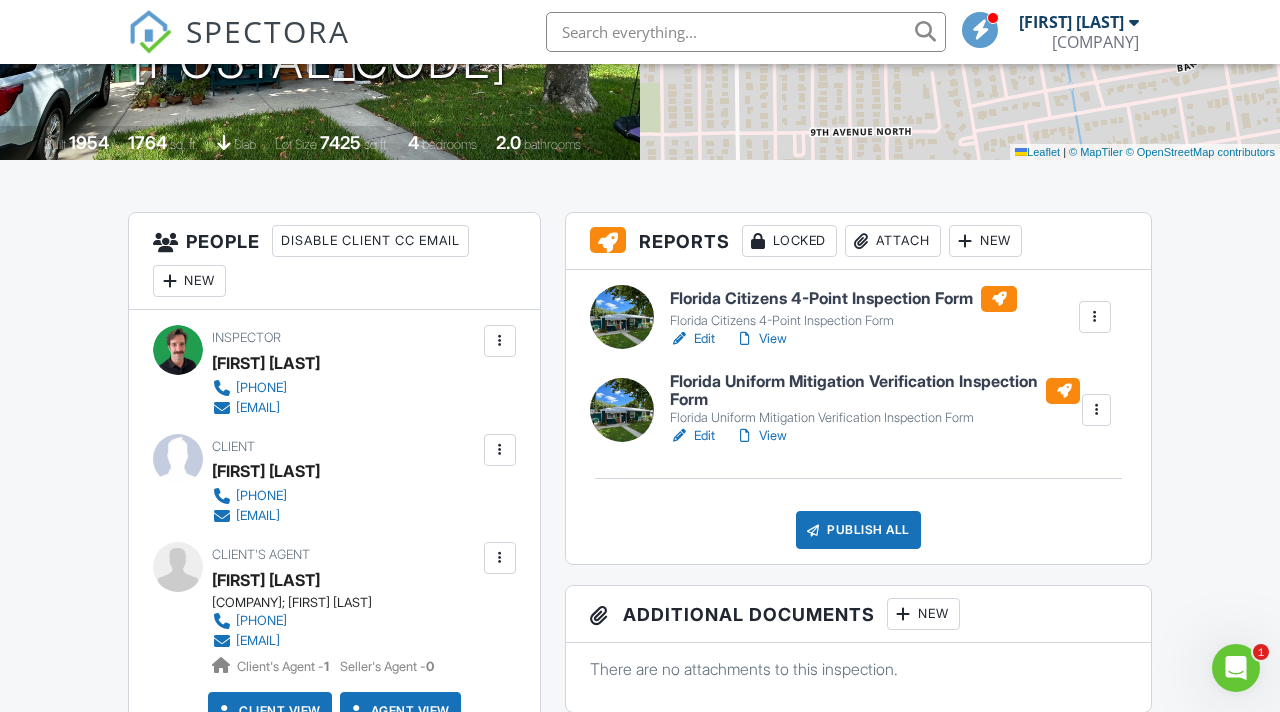click on "Florida Citizens 4-Point Inspection Form" at bounding box center [843, 321] 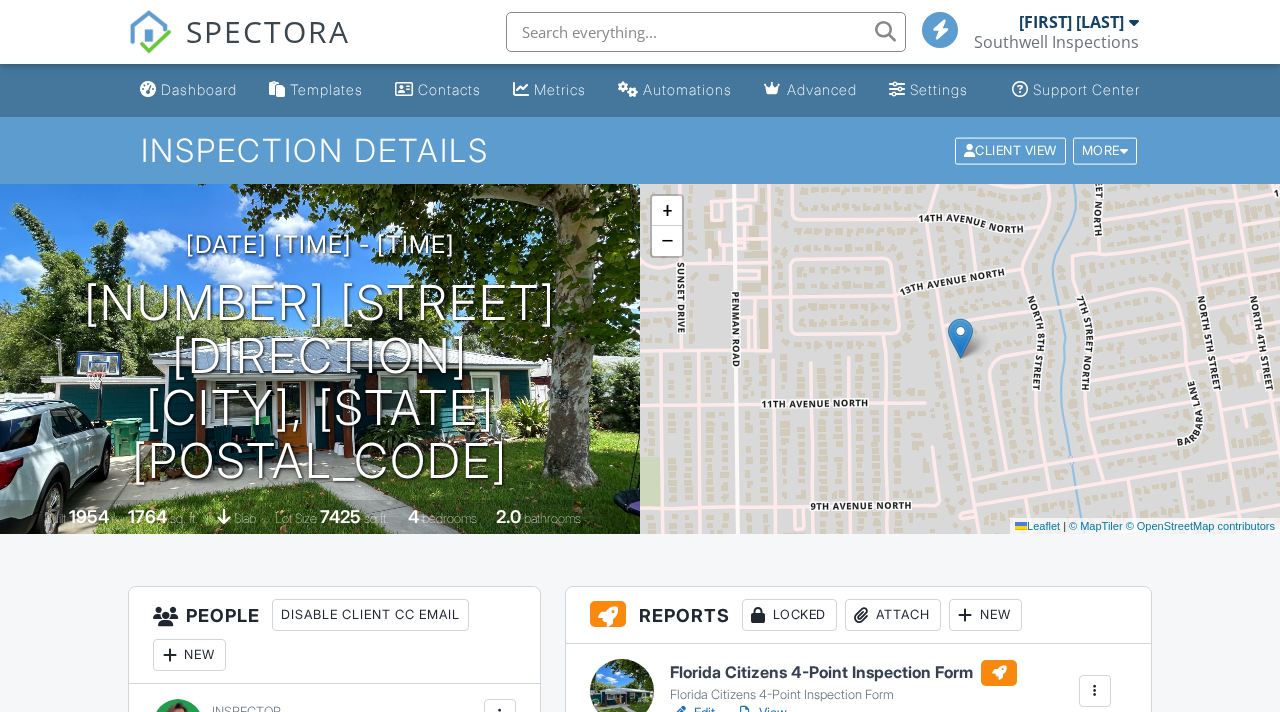 scroll, scrollTop: 275, scrollLeft: 0, axis: vertical 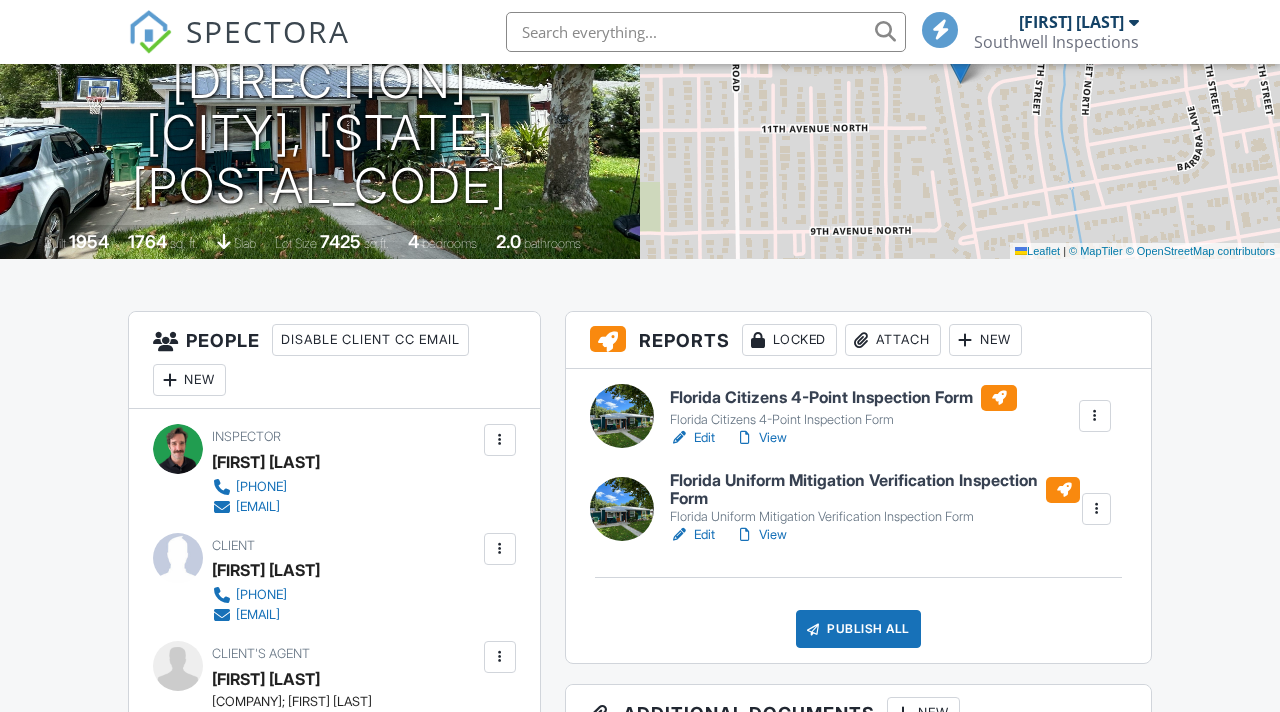 click on "View" at bounding box center [761, 535] 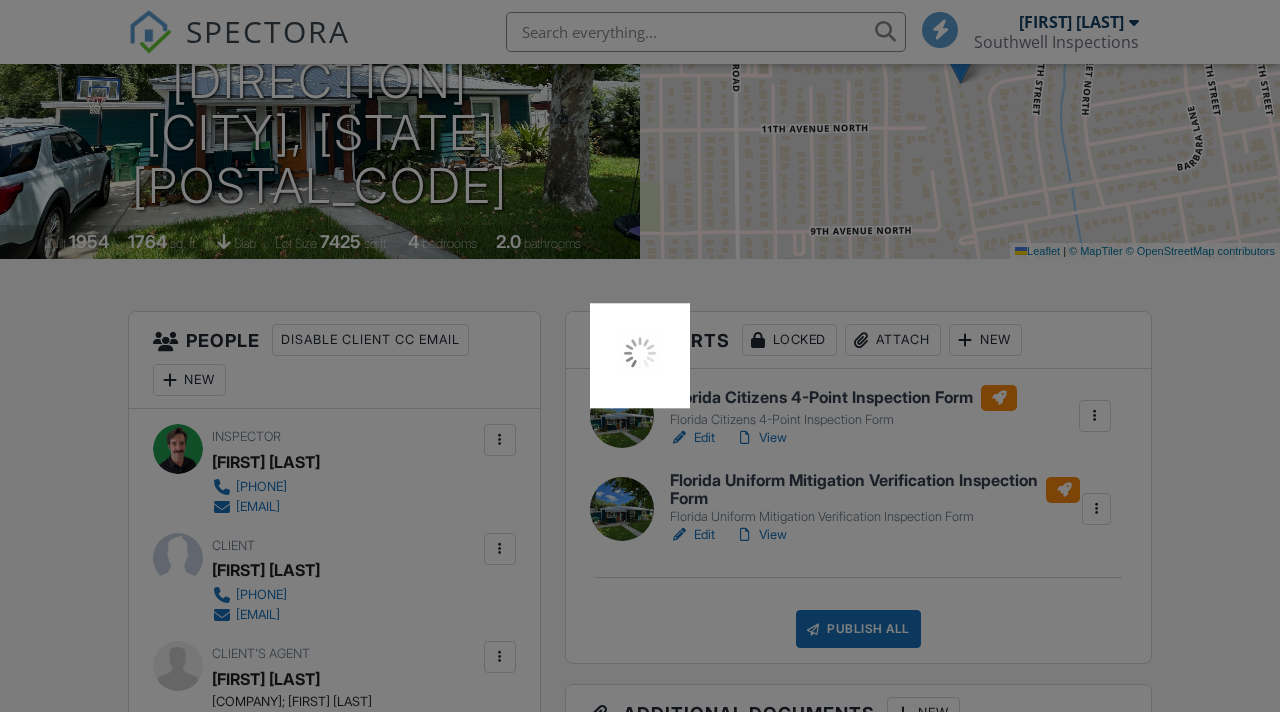 scroll, scrollTop: 275, scrollLeft: 0, axis: vertical 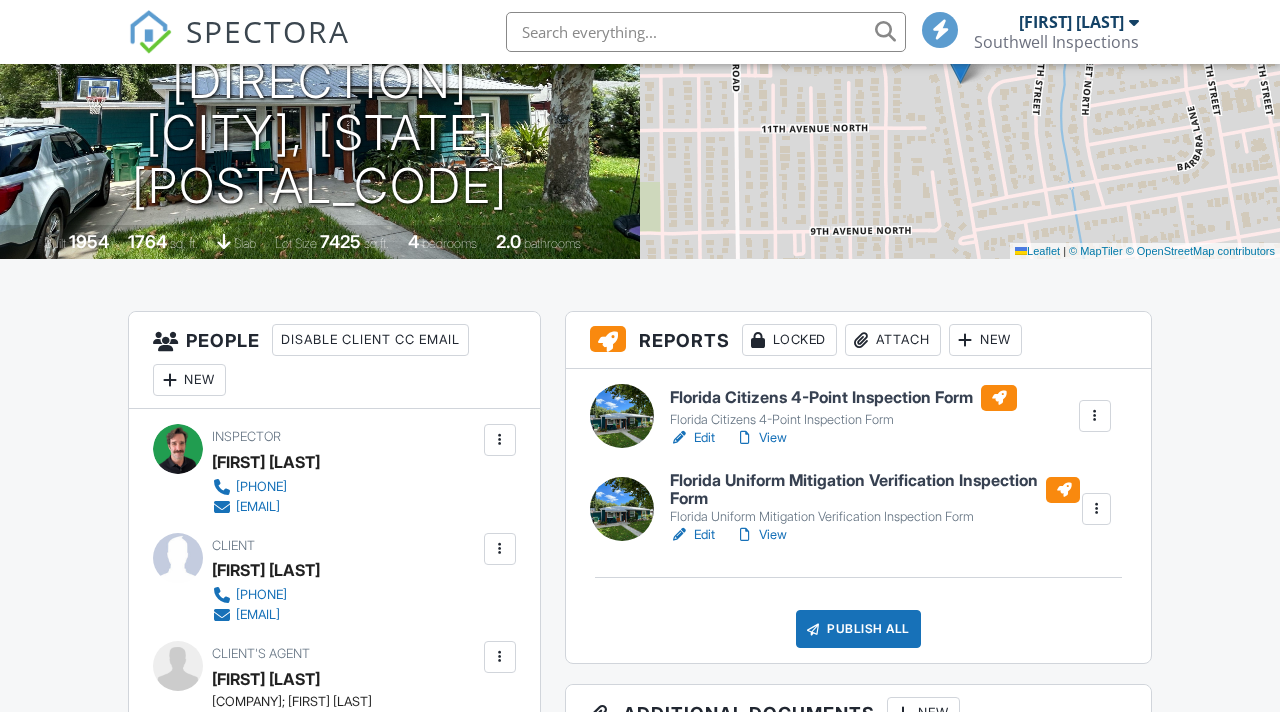 click on "View" at bounding box center (761, 438) 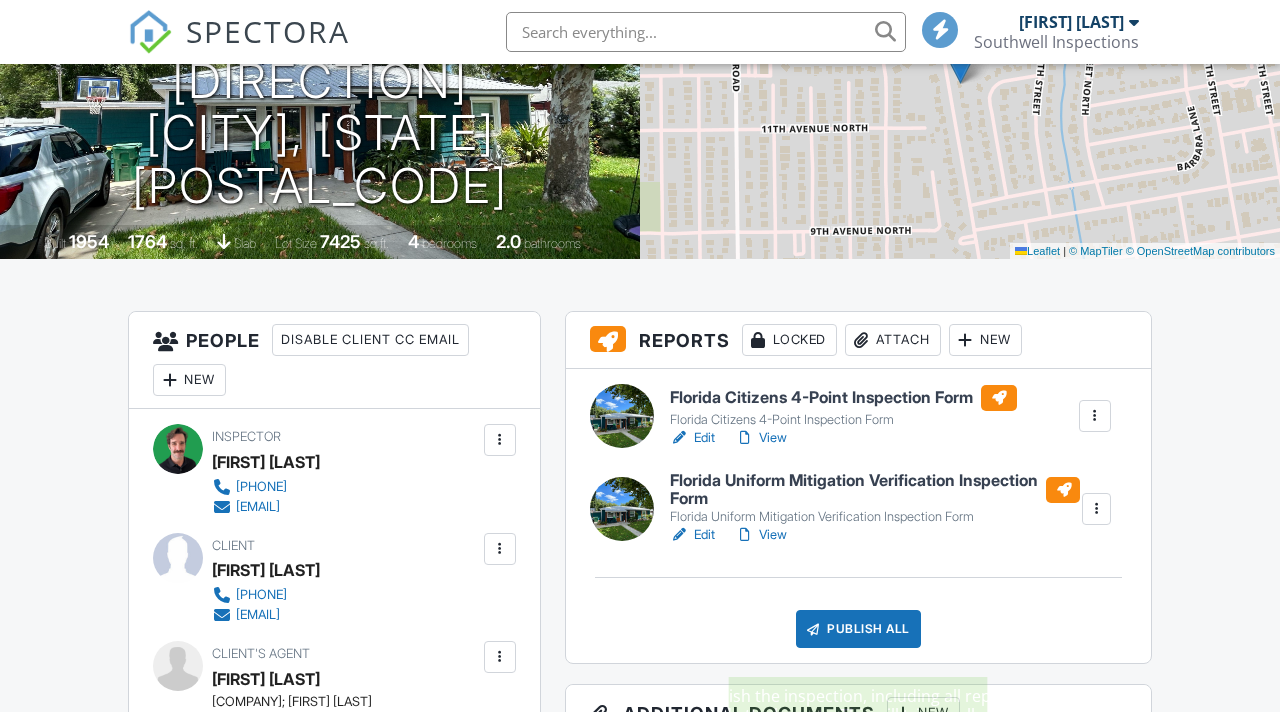 click on "Publish All" at bounding box center (858, 629) 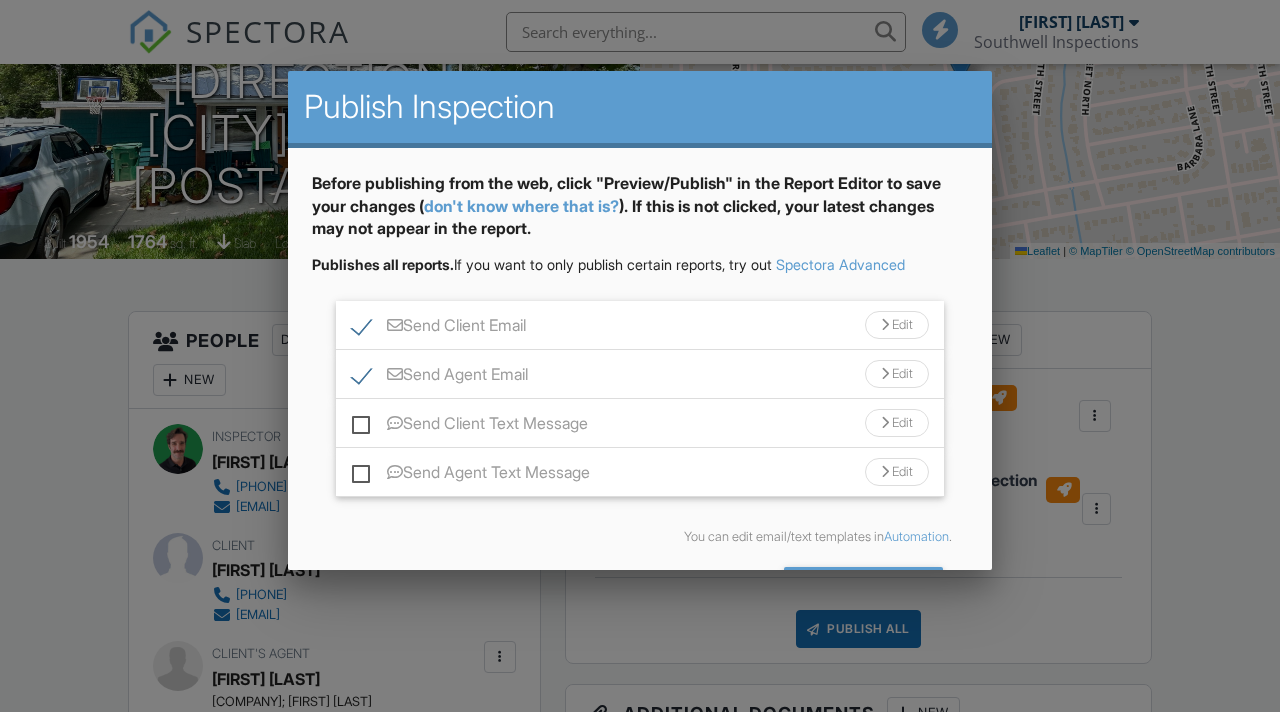 click at bounding box center (640, 345) 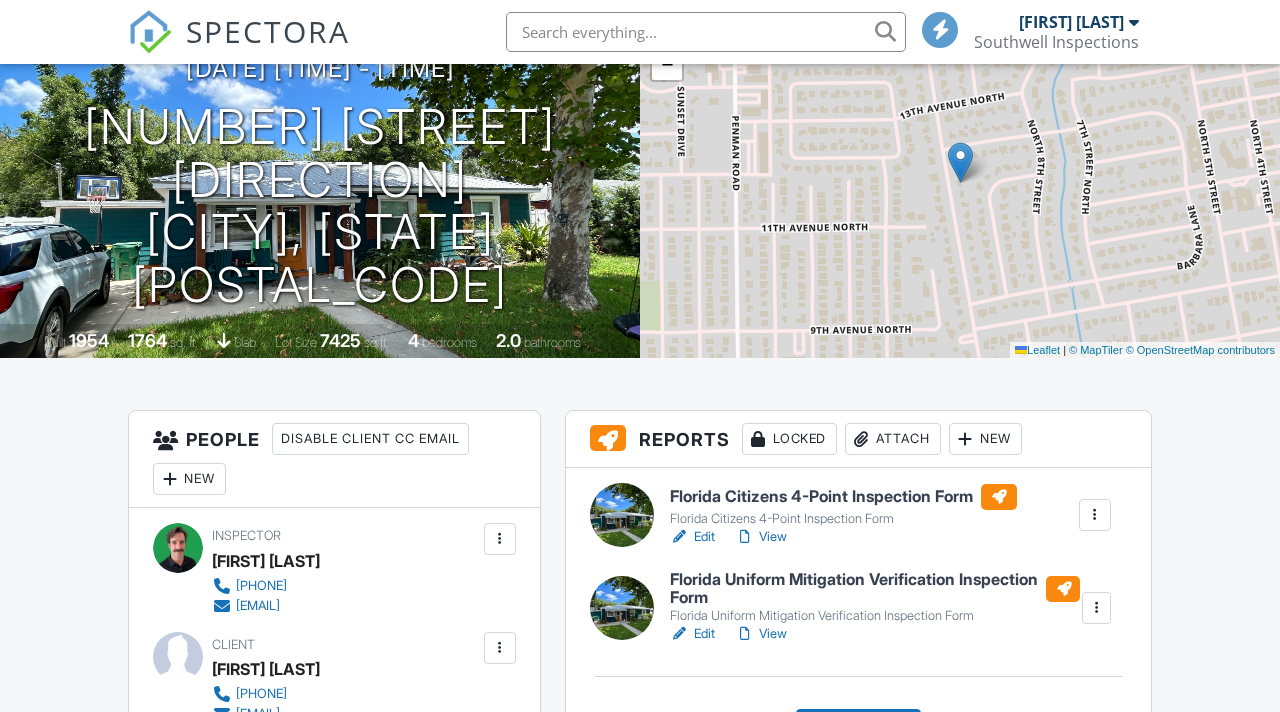 scroll, scrollTop: 0, scrollLeft: 0, axis: both 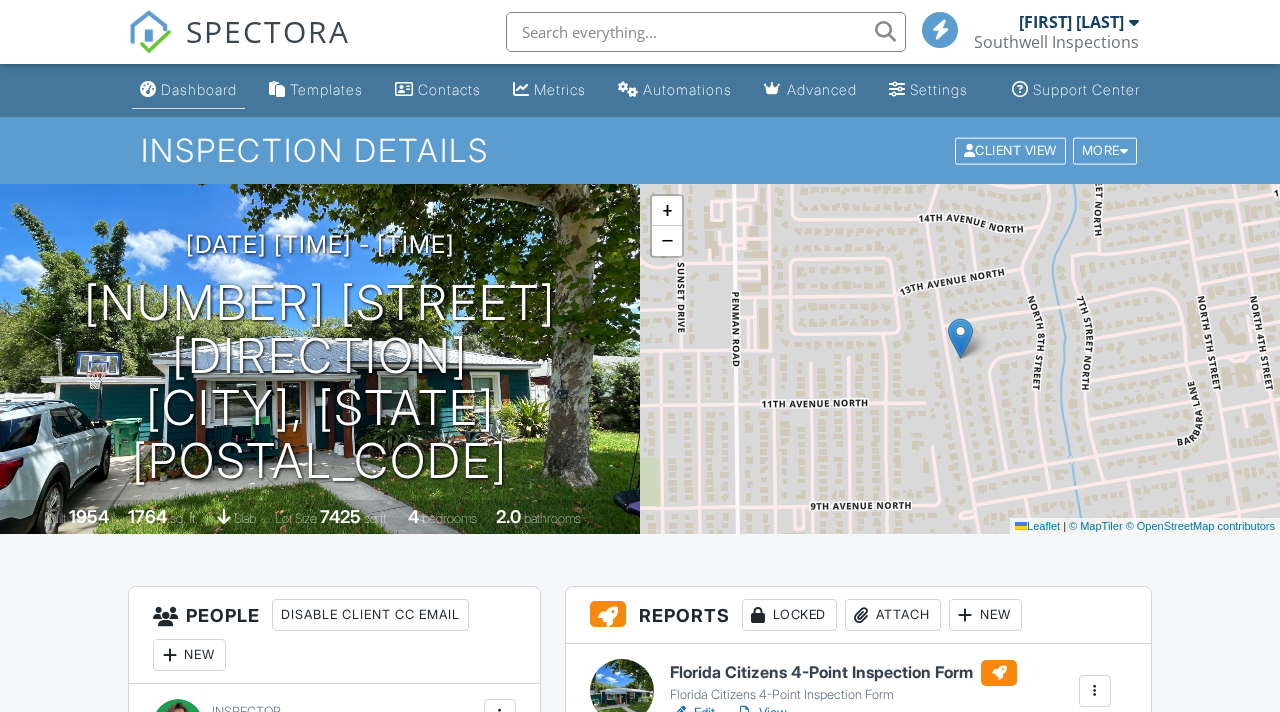 click on "Dashboard" at bounding box center (199, 89) 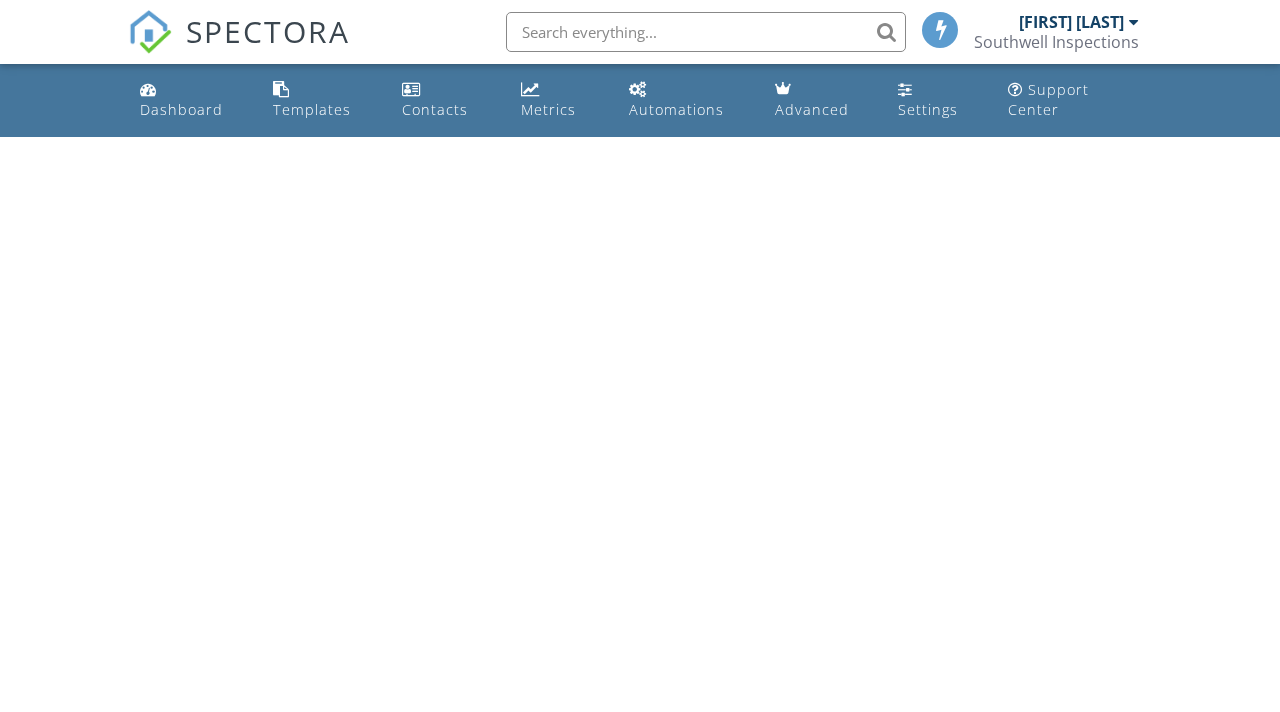 scroll, scrollTop: 0, scrollLeft: 0, axis: both 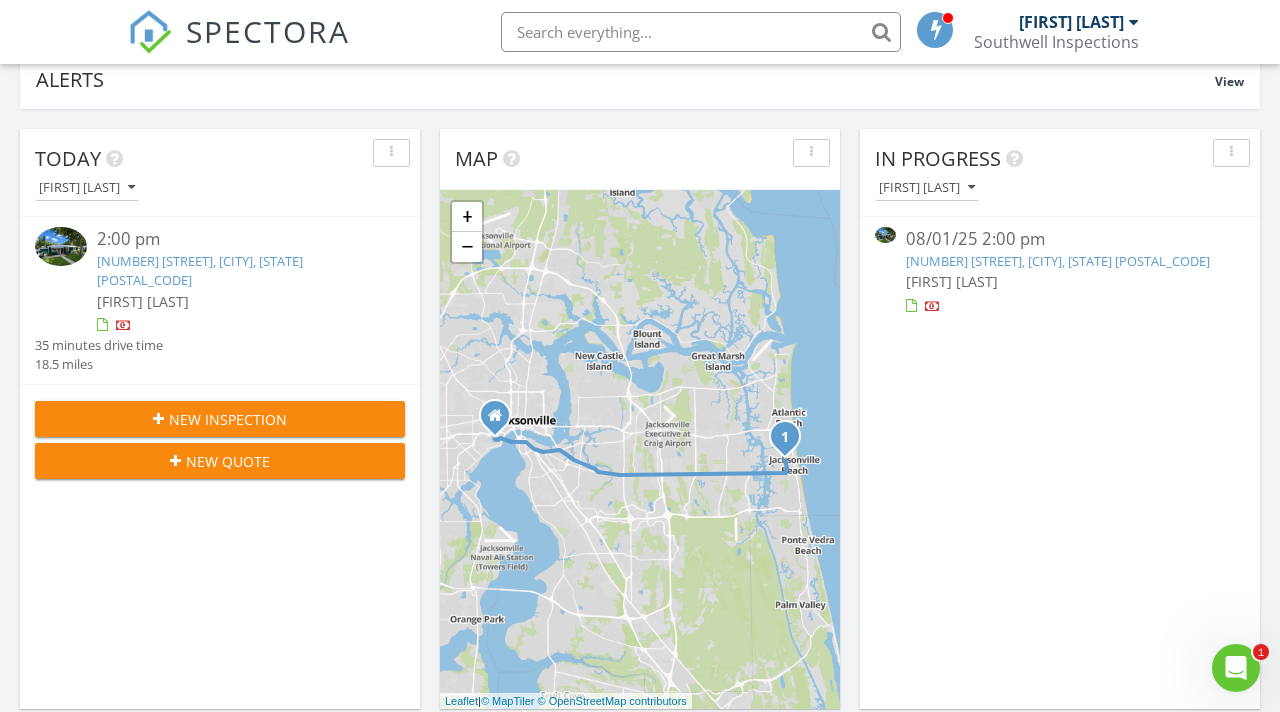 click on "In Progress
Jason Southwell
08/01/25 2:00 pm   1213 10th St N, Jacksonville Beach, FL 32250
Jason Southwell" at bounding box center (1060, 419) 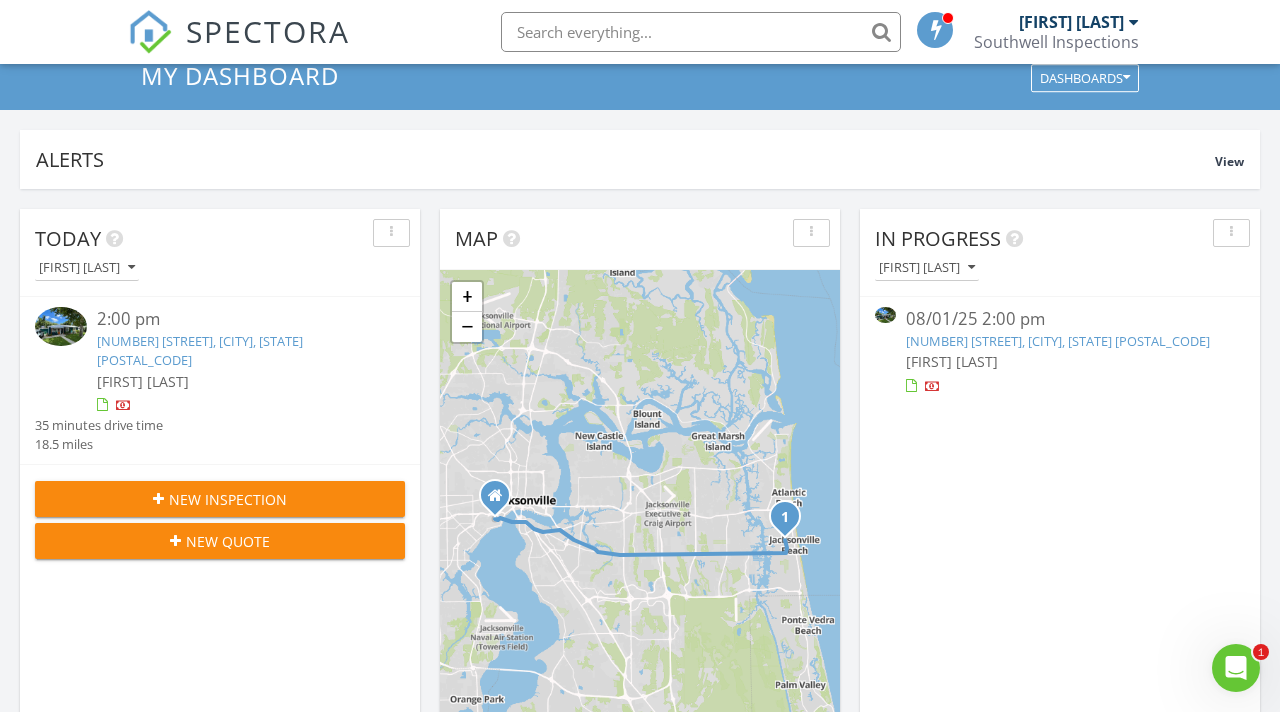 scroll, scrollTop: 0, scrollLeft: 0, axis: both 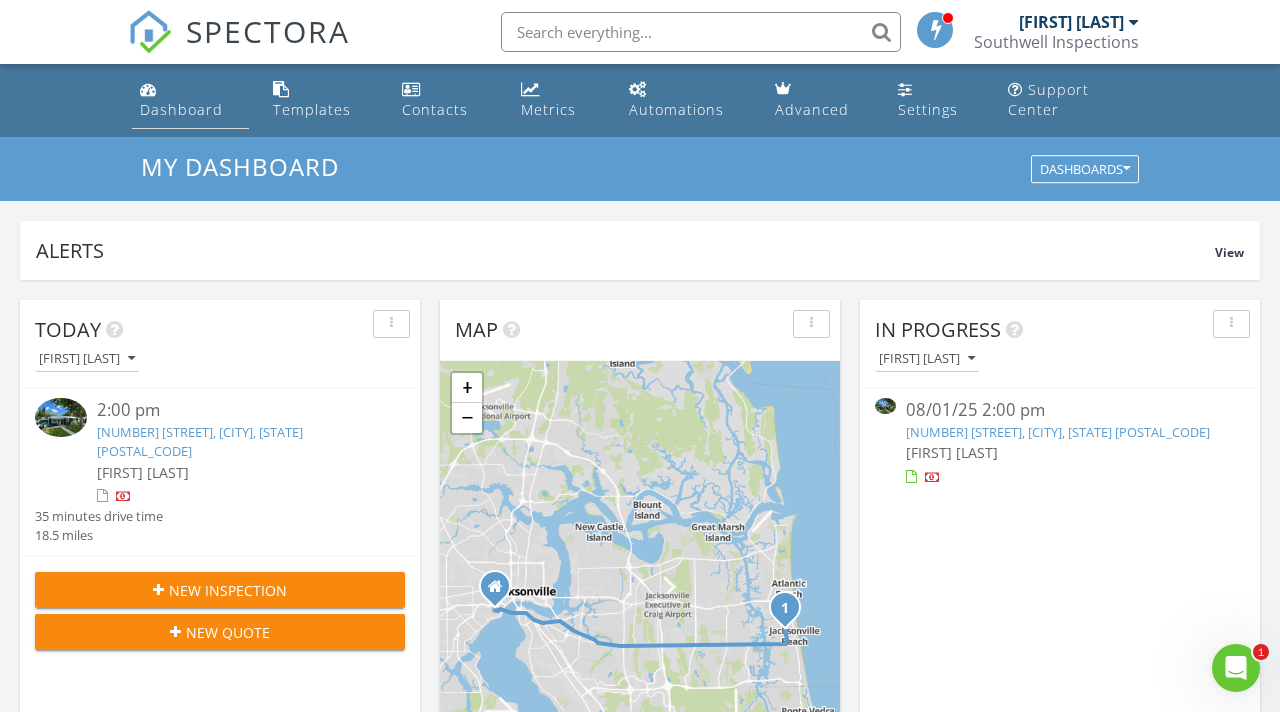 click at bounding box center [148, 89] 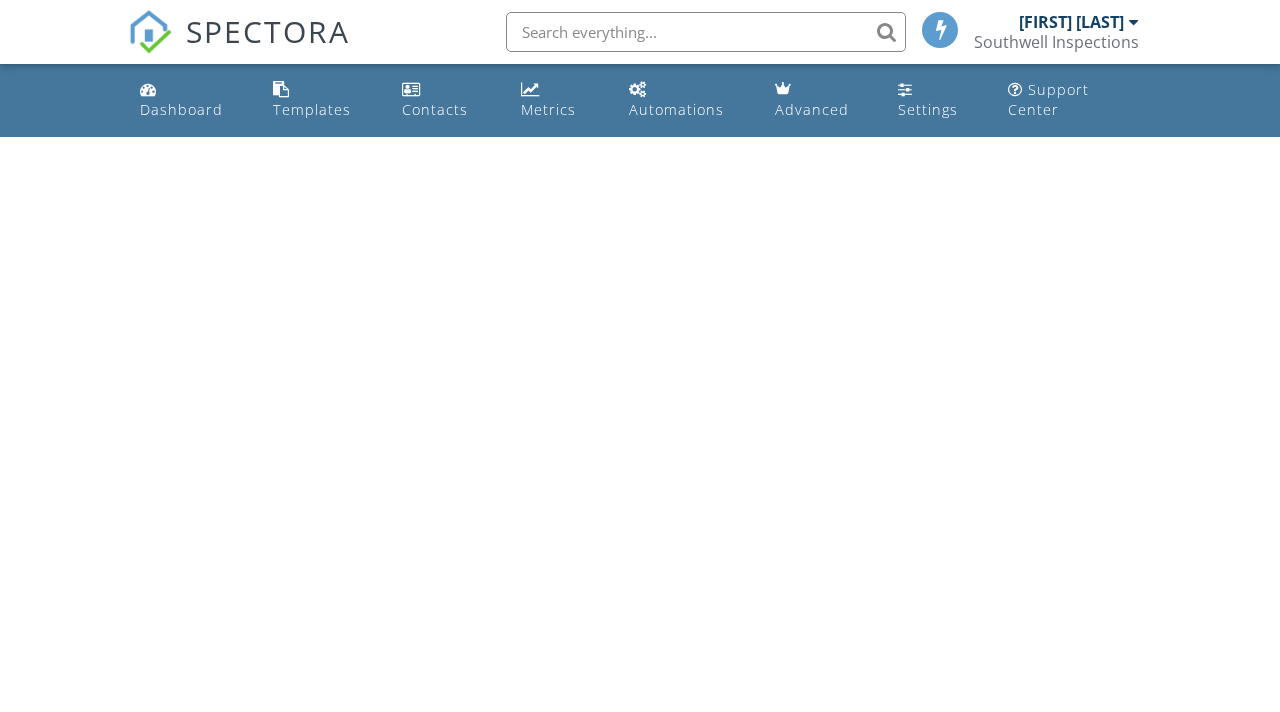 scroll, scrollTop: 0, scrollLeft: 0, axis: both 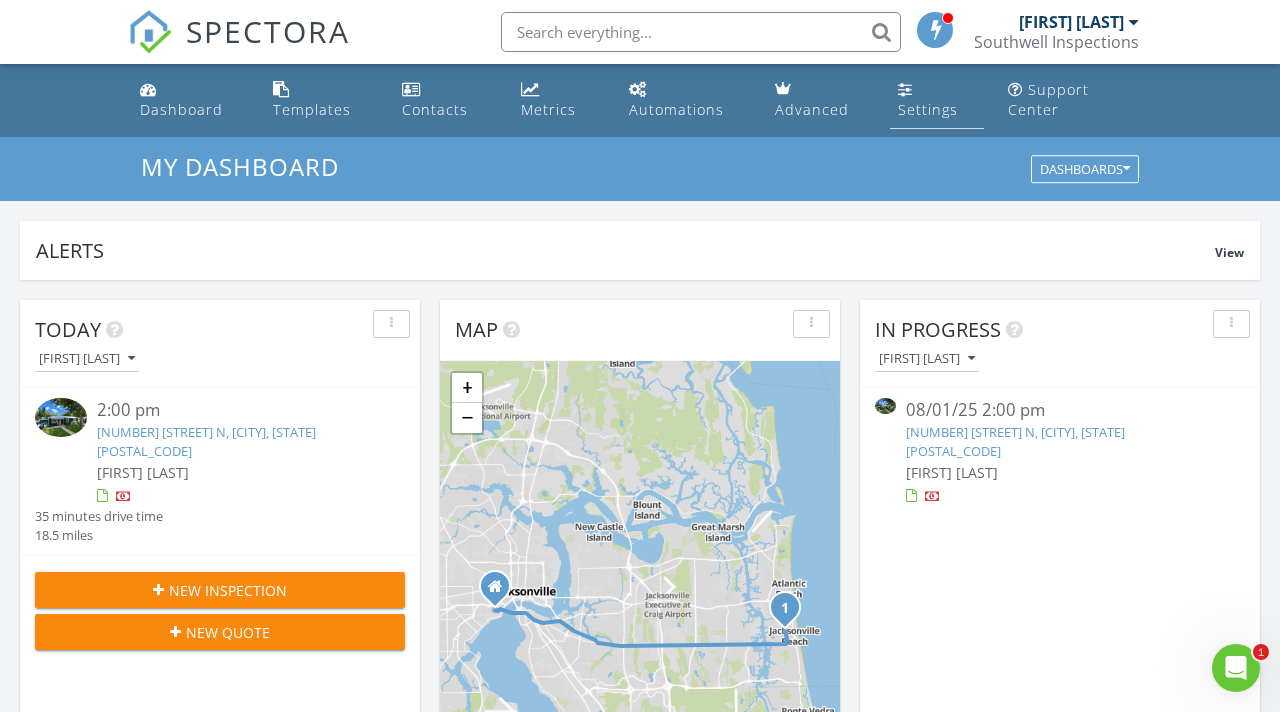 click on "Settings" at bounding box center (936, 100) 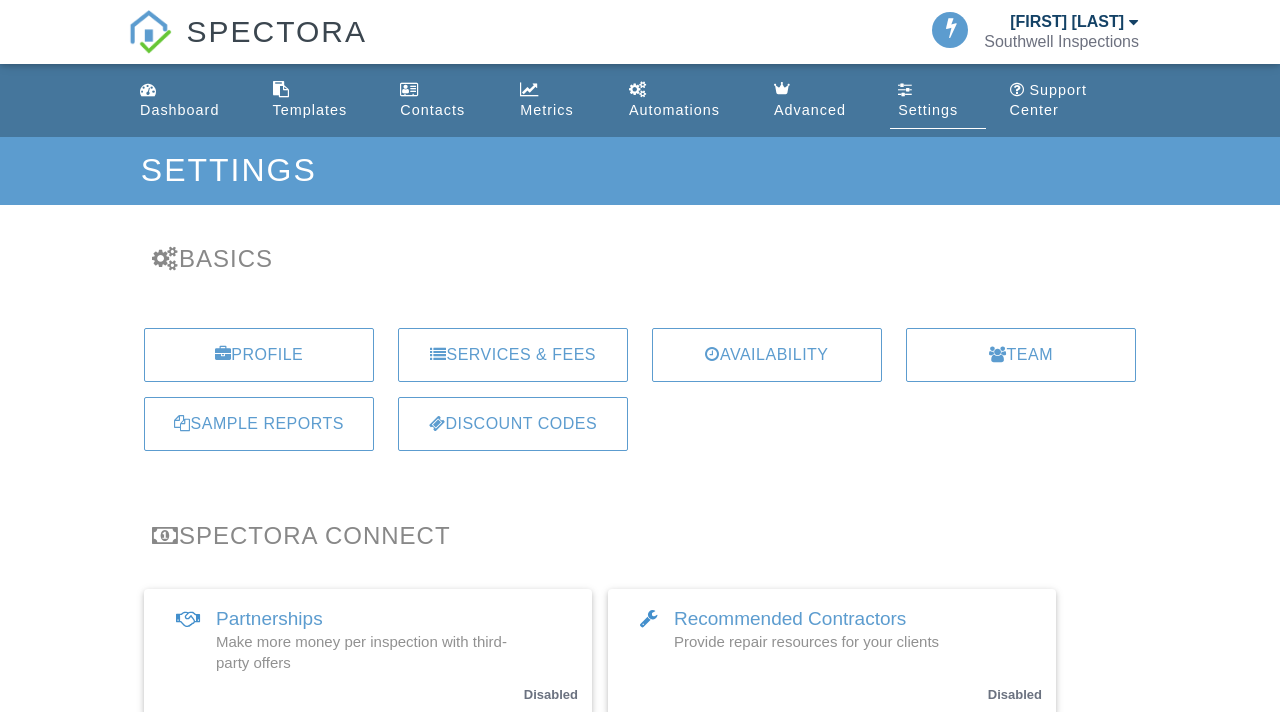 scroll, scrollTop: 0, scrollLeft: 0, axis: both 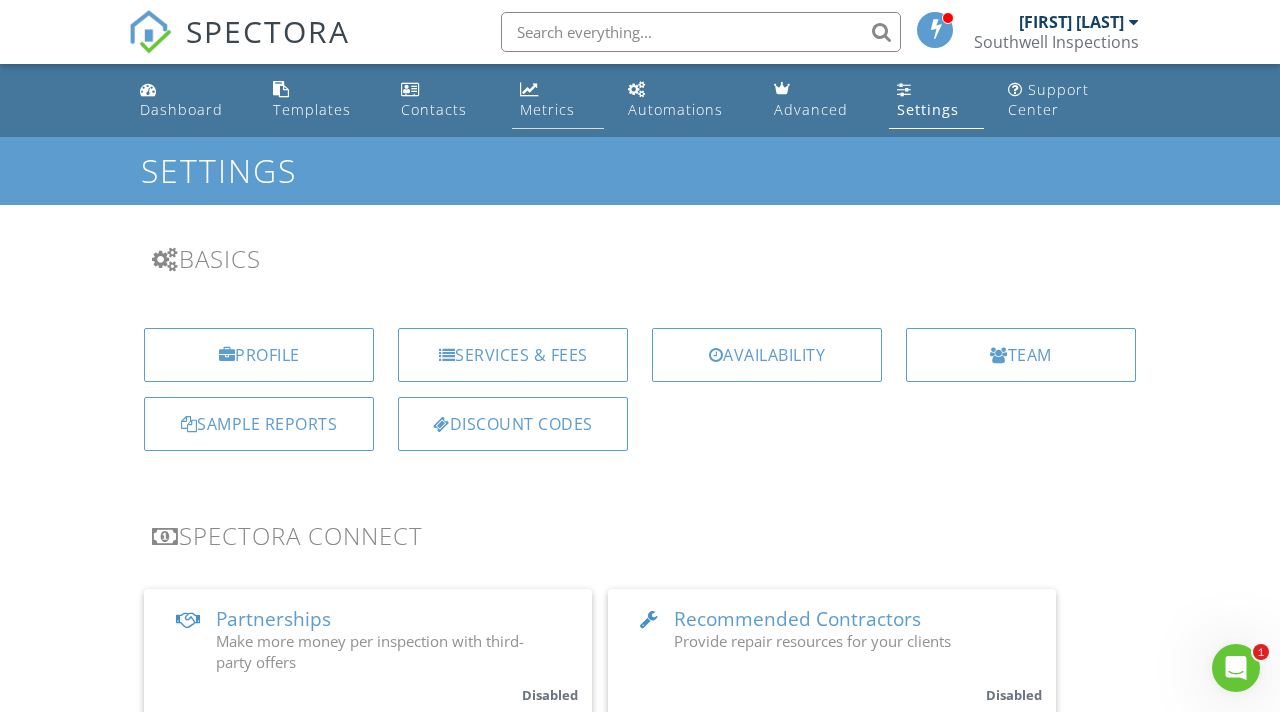 click at bounding box center [529, 89] 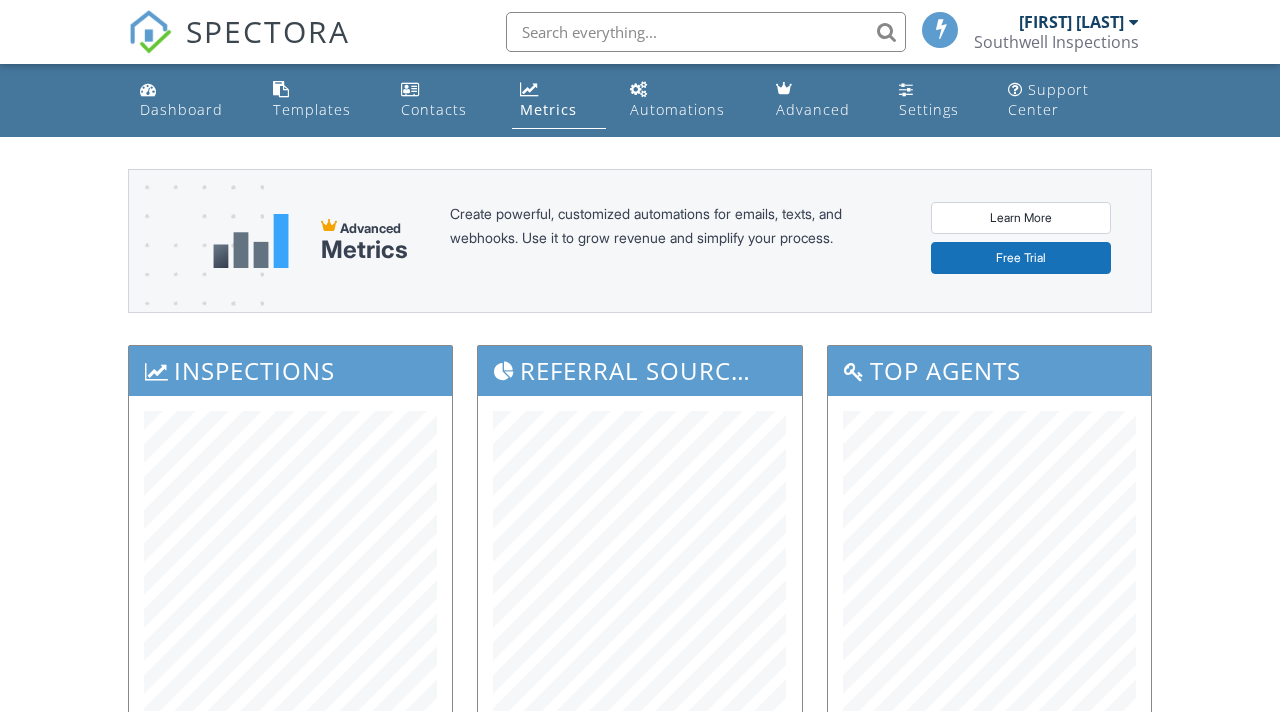 scroll, scrollTop: 0, scrollLeft: 0, axis: both 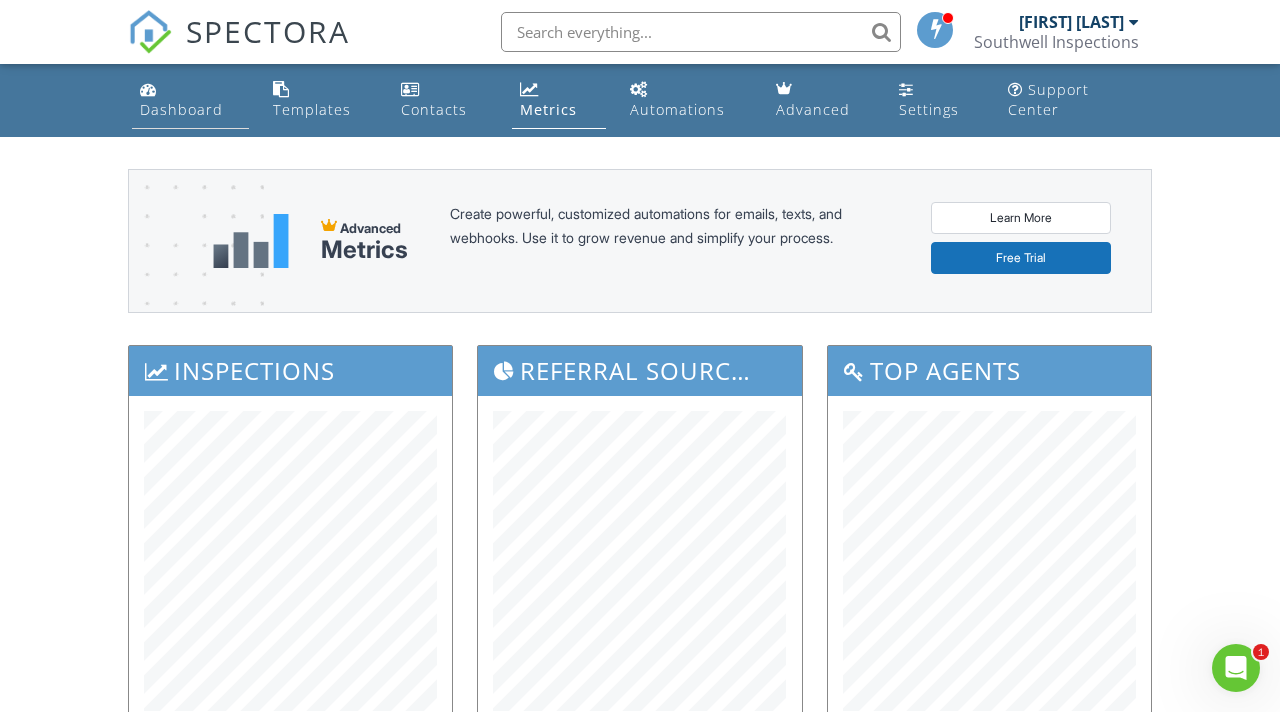 click on "Dashboard" at bounding box center (181, 109) 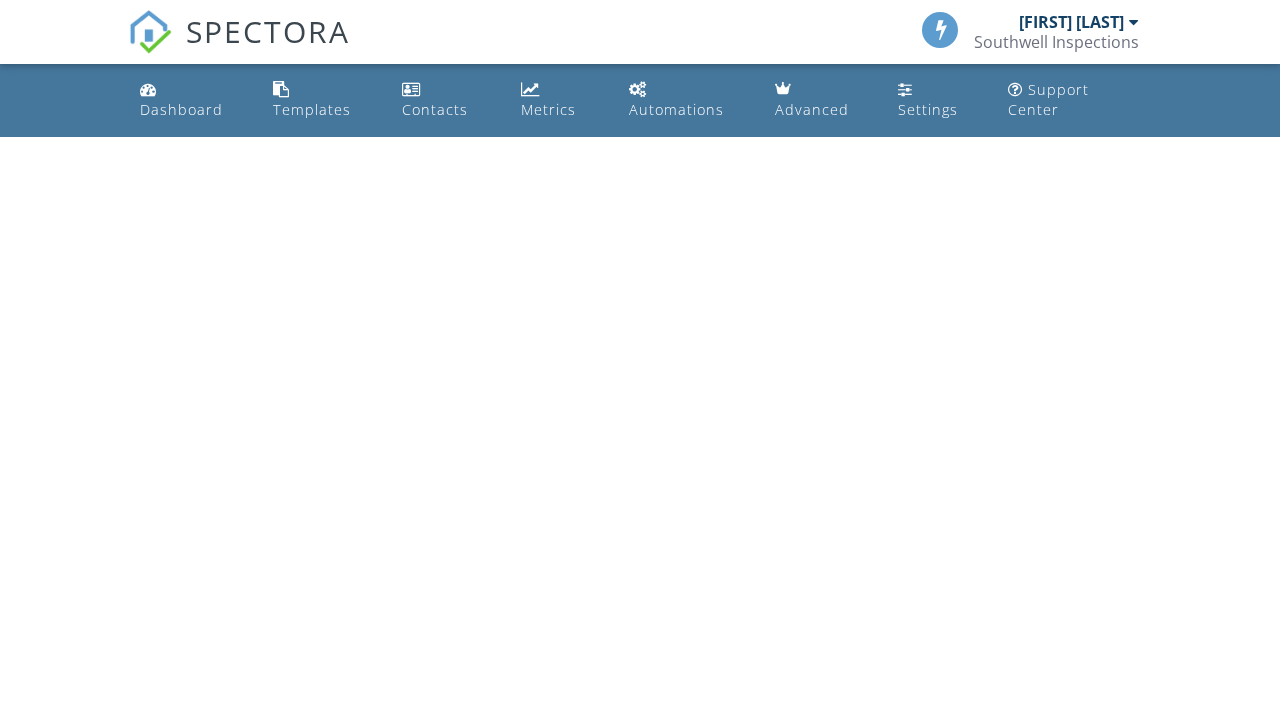 scroll, scrollTop: 0, scrollLeft: 0, axis: both 